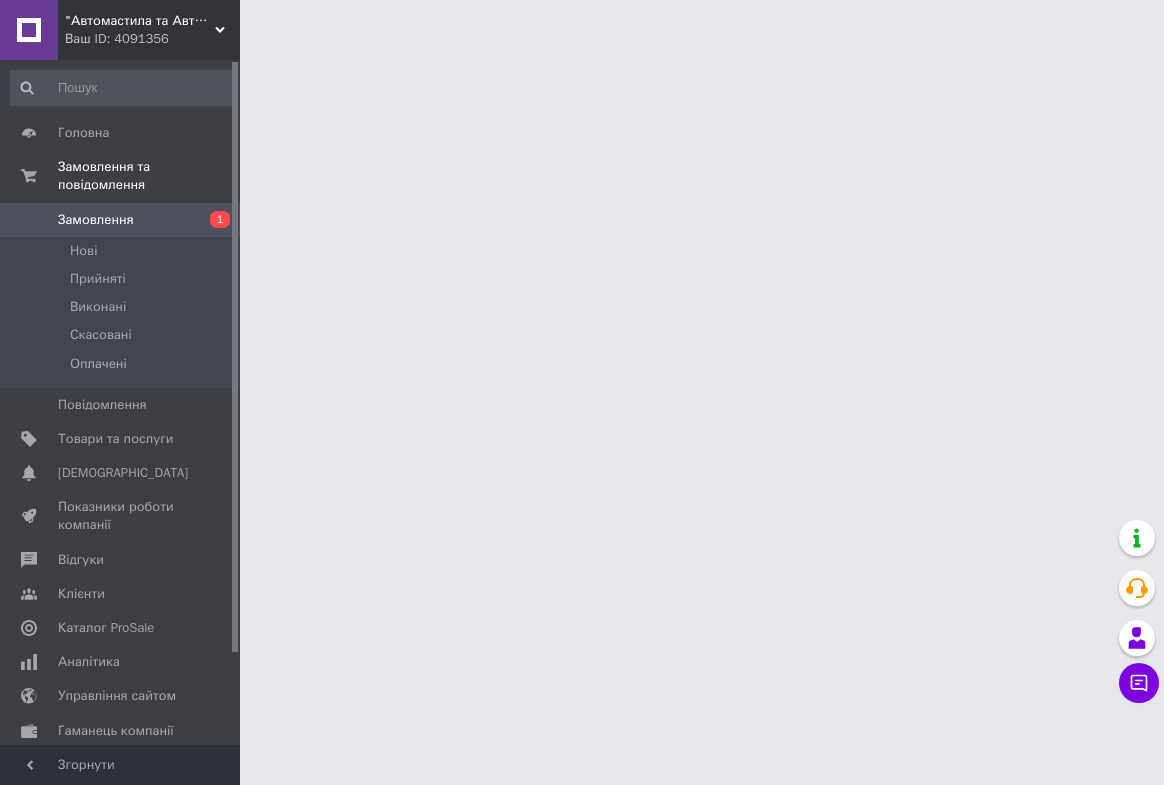 scroll, scrollTop: 0, scrollLeft: 0, axis: both 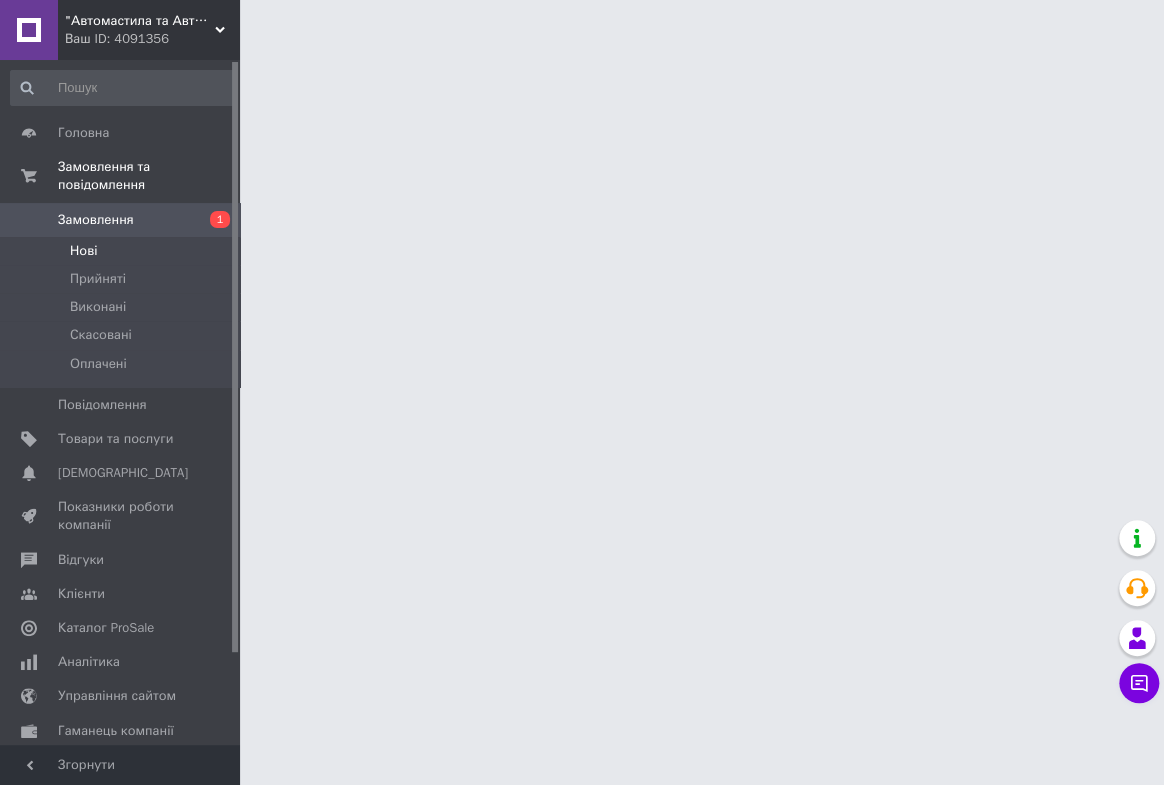 click on "Нові" at bounding box center (83, 251) 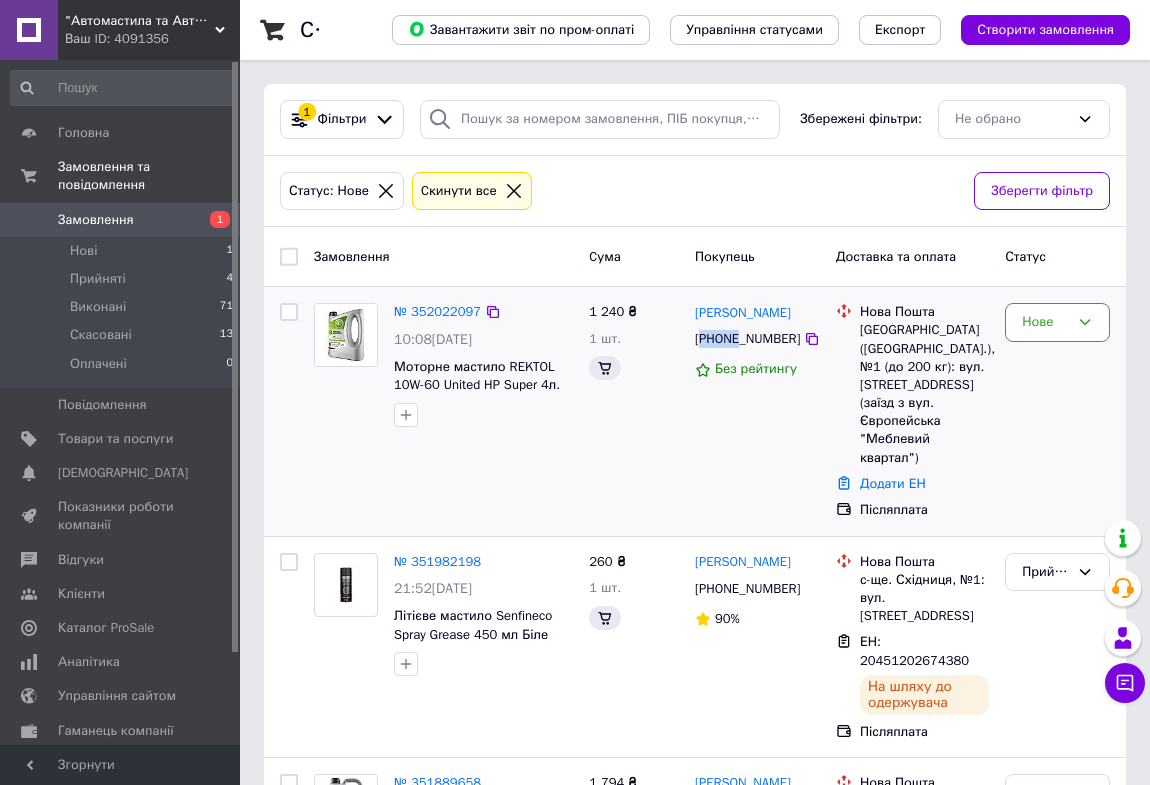 drag, startPoint x: 738, startPoint y: 338, endPoint x: 702, endPoint y: 340, distance: 36.05551 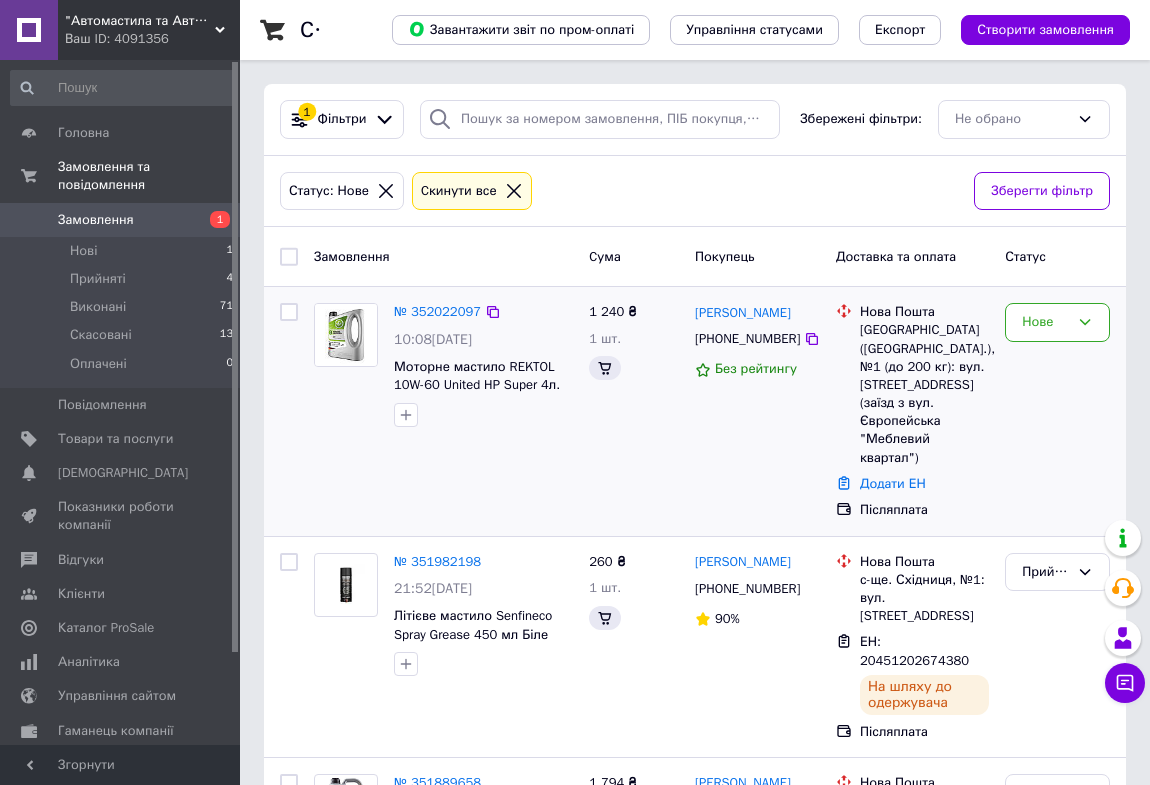 click on "[PHONE_NUMBER]" at bounding box center (747, 339) 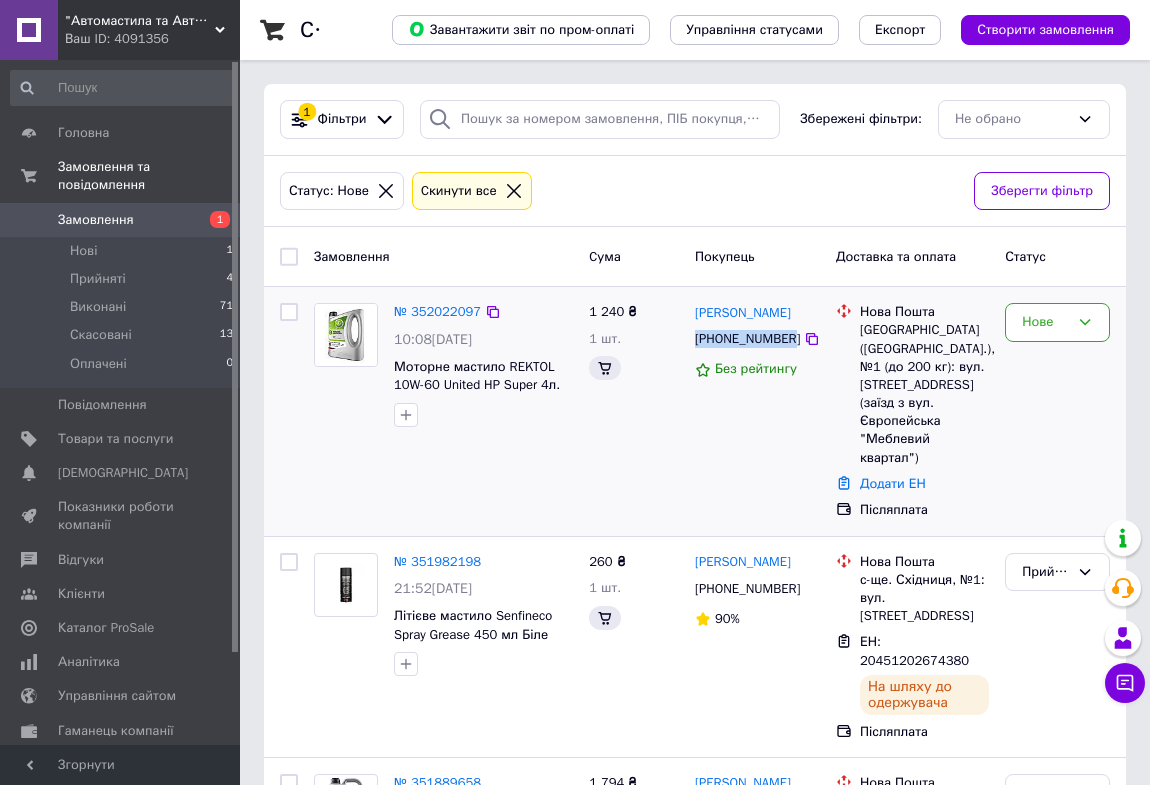 drag, startPoint x: 786, startPoint y: 340, endPoint x: 695, endPoint y: 342, distance: 91.02197 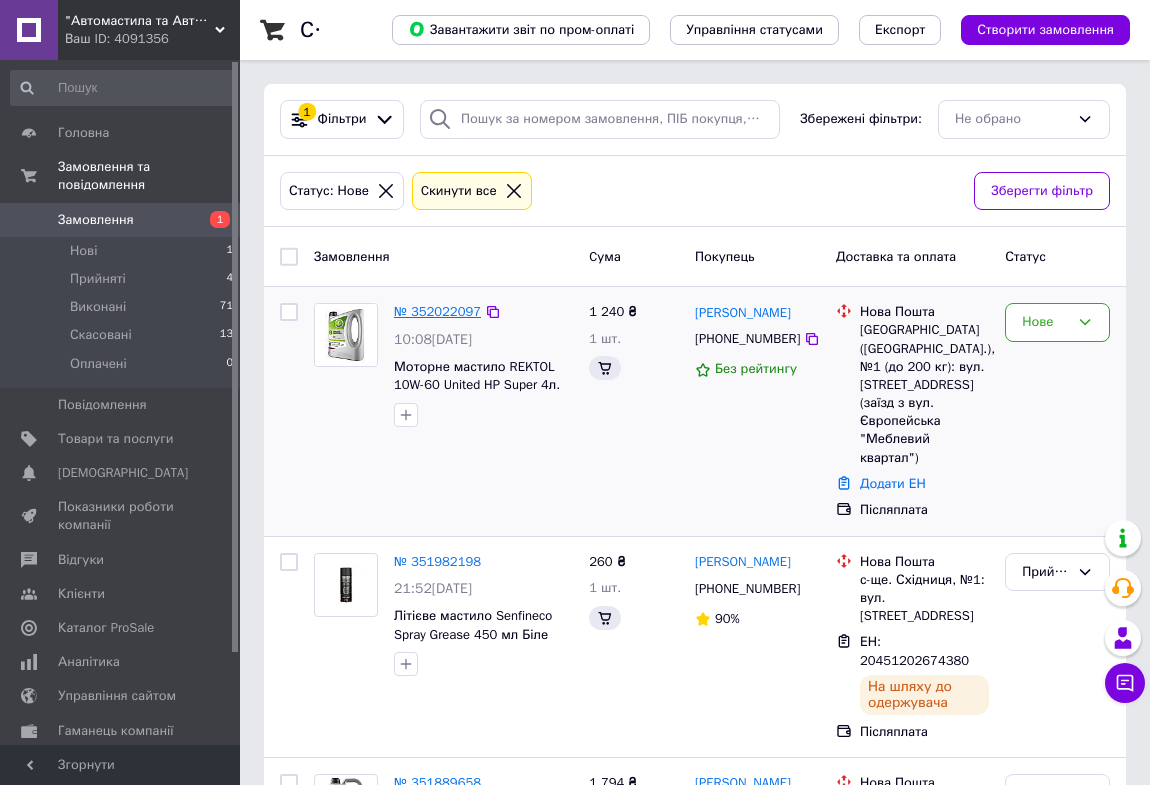 click on "№ 352022097" at bounding box center [437, 311] 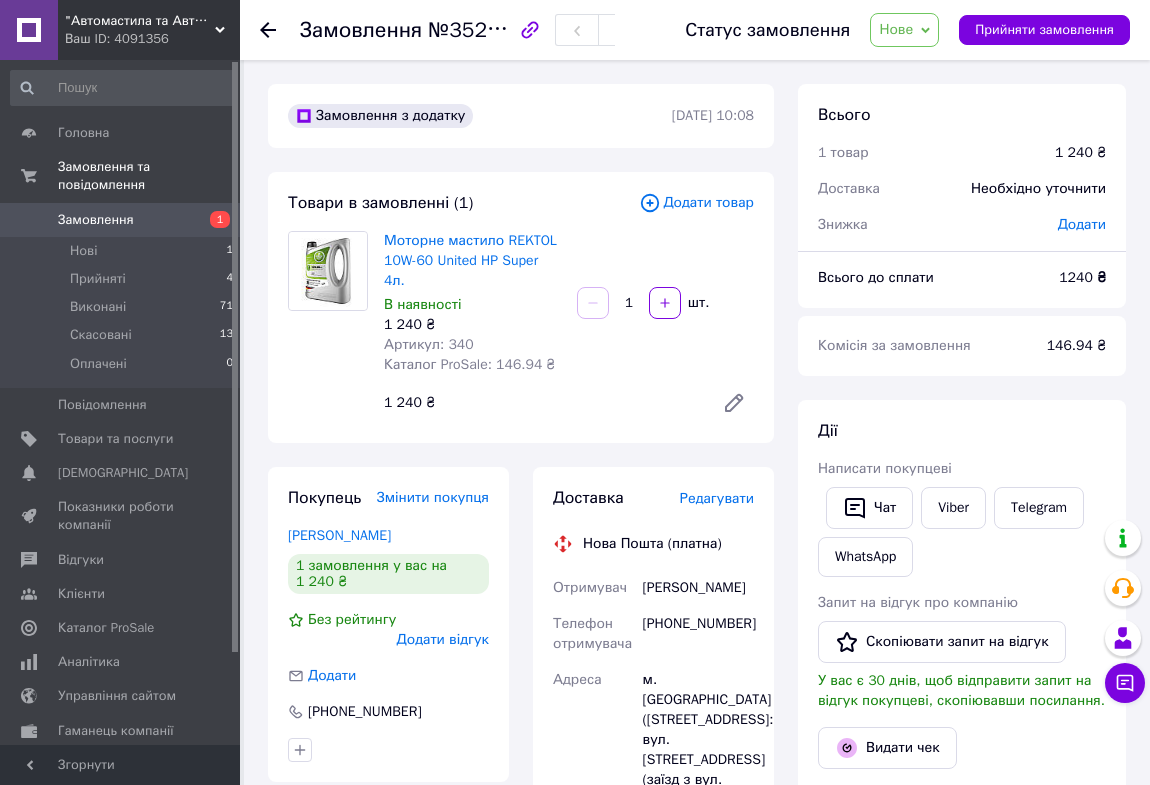 click at bounding box center [593, 303] 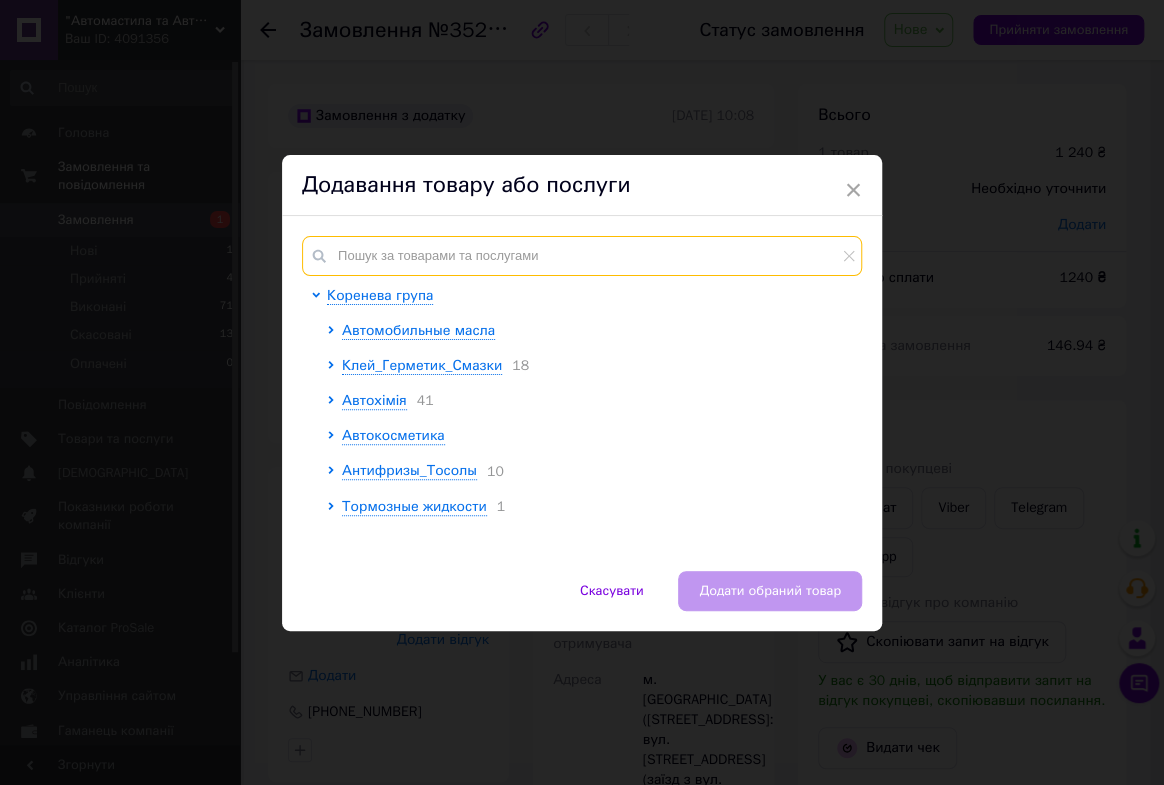 click at bounding box center [582, 256] 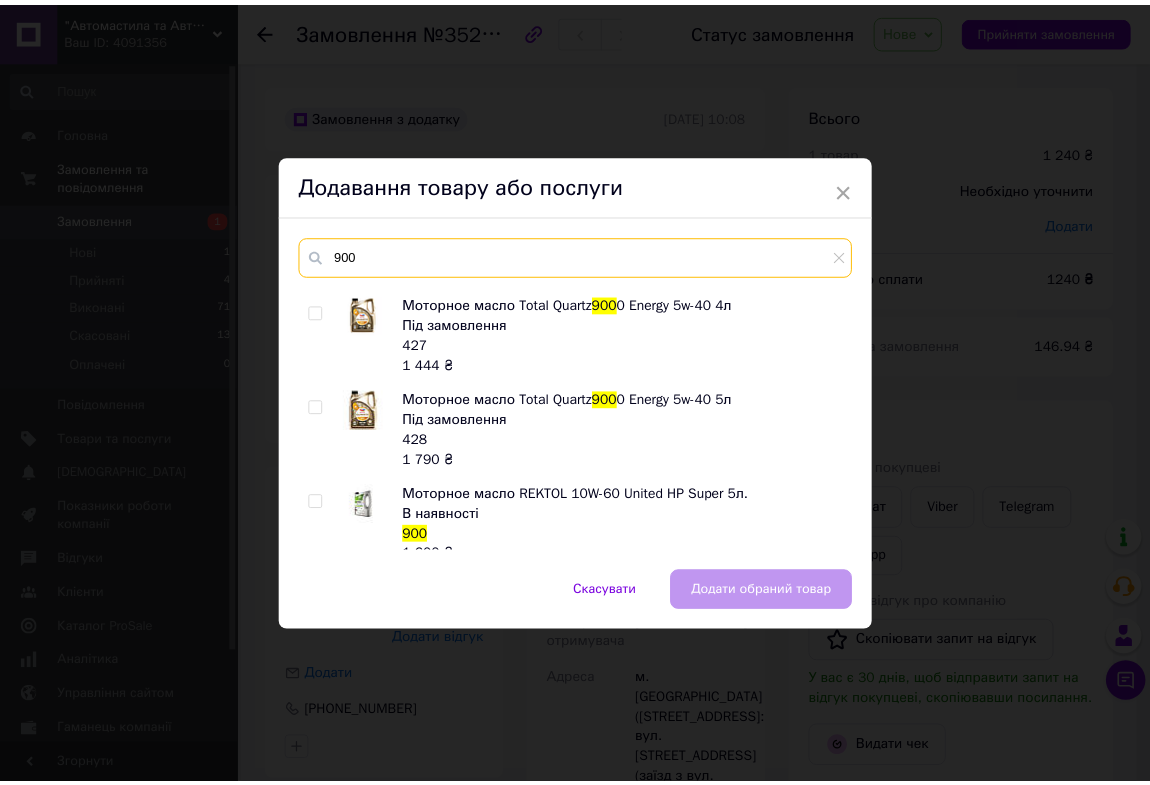 scroll, scrollTop: 860, scrollLeft: 0, axis: vertical 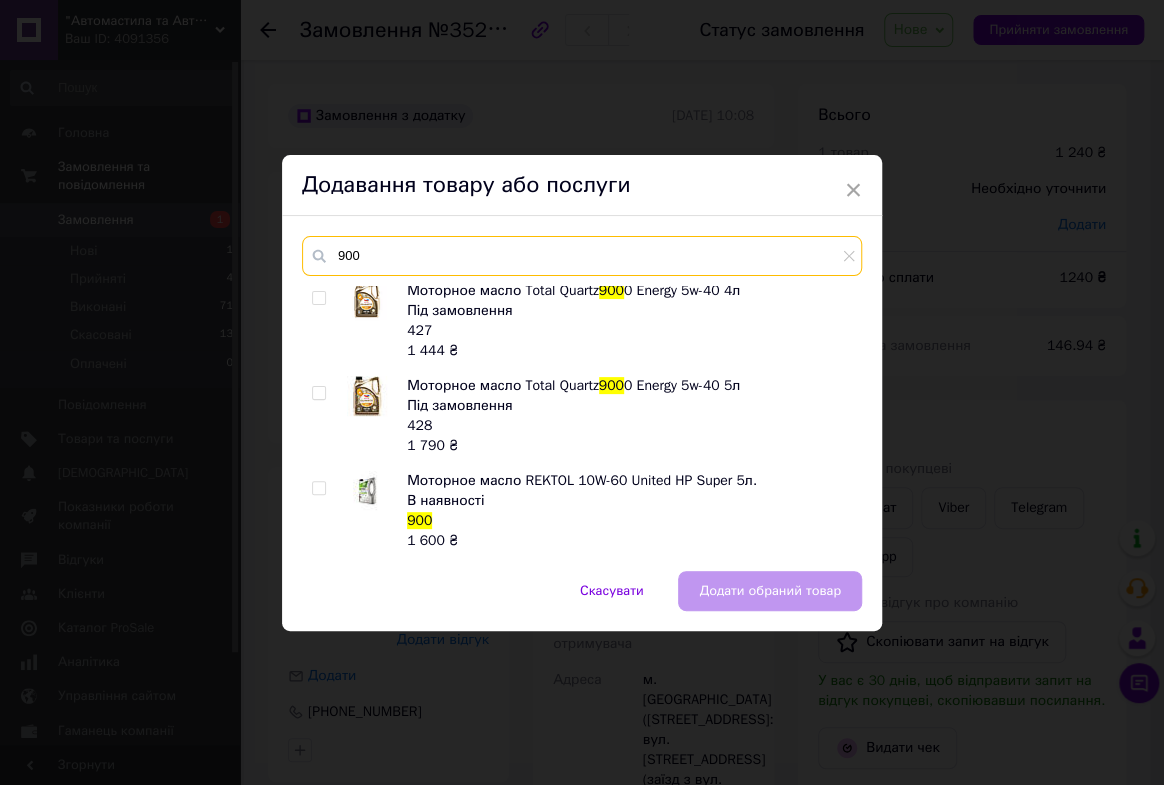 type on "900" 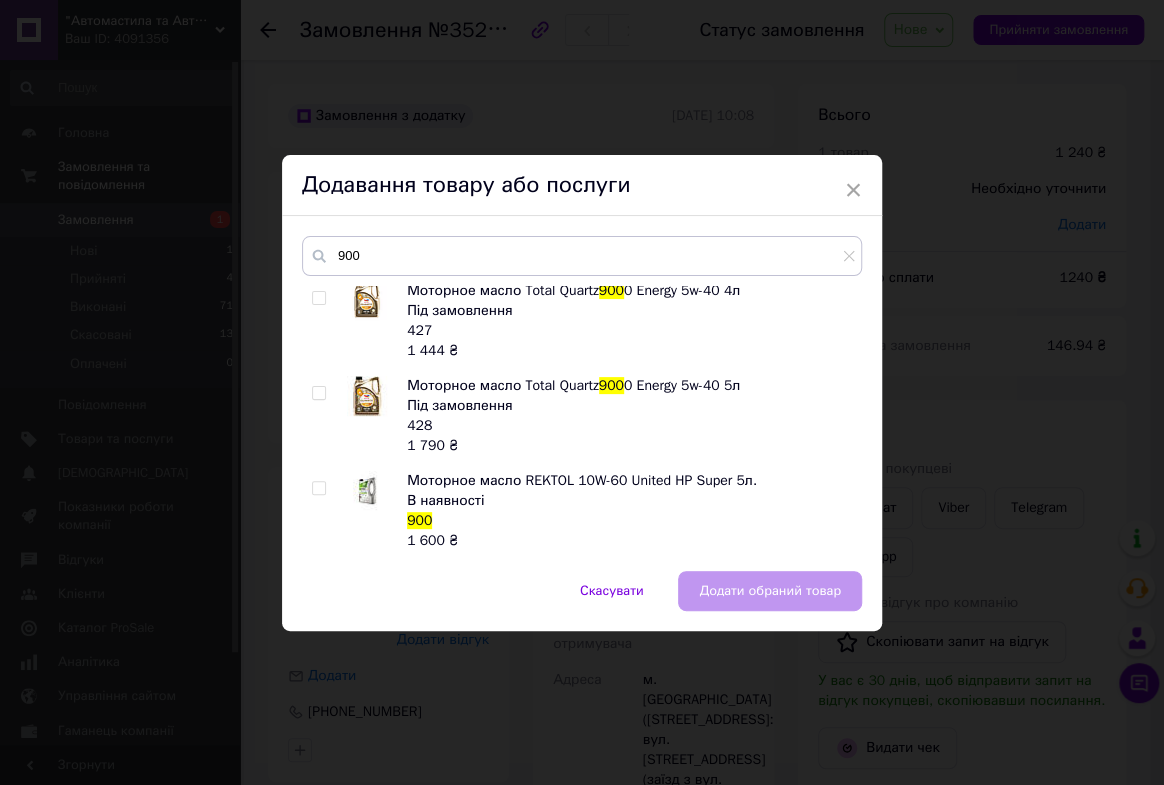 click on "Моторное масло REKTOL 10W-60 United HP Super 5л." at bounding box center (582, 480) 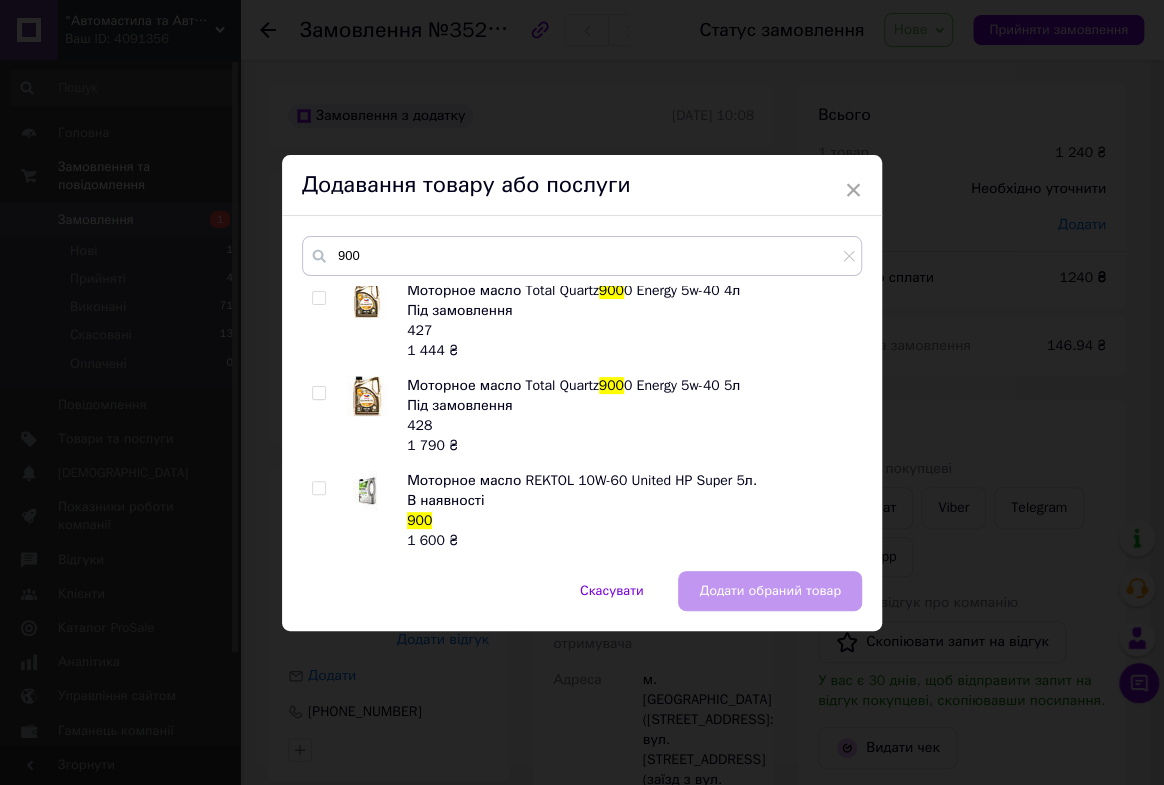 click on "Моторное масло REKTOL 10W-60 United HP Super 5л." at bounding box center (582, 480) 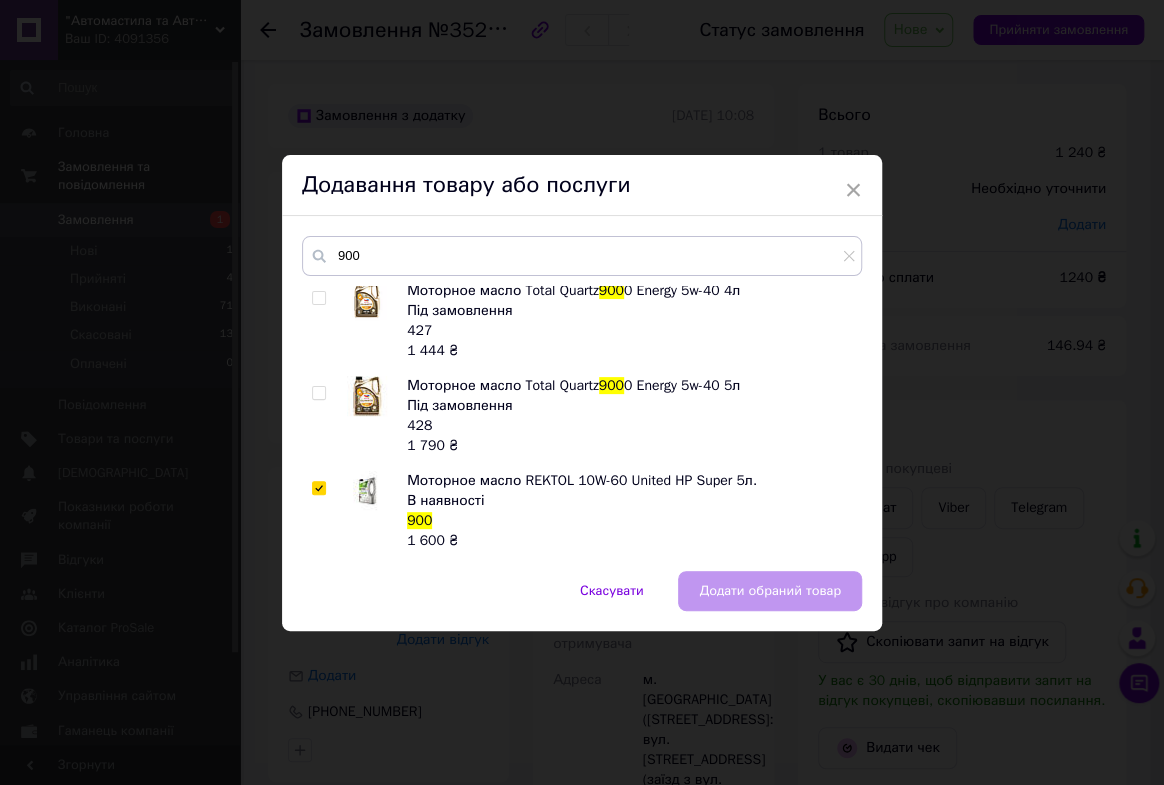 checkbox on "true" 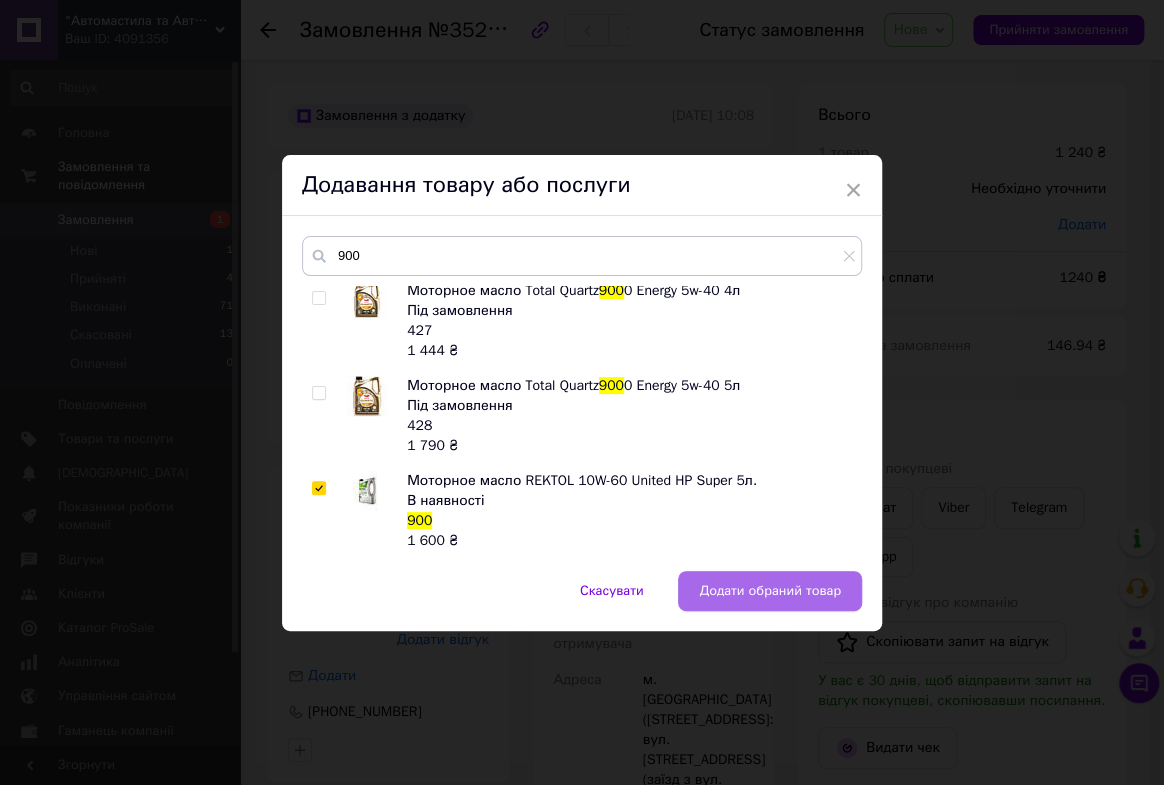 click on "Додати обраний товар" at bounding box center [770, 591] 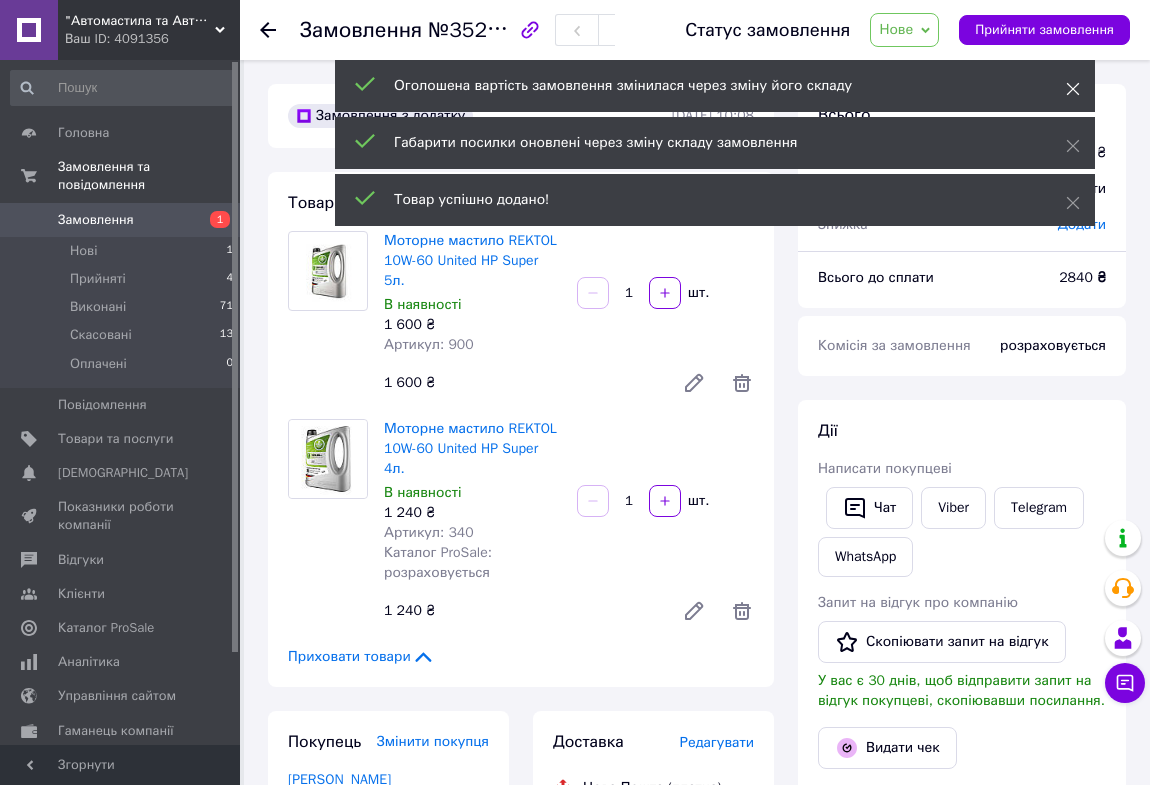 click 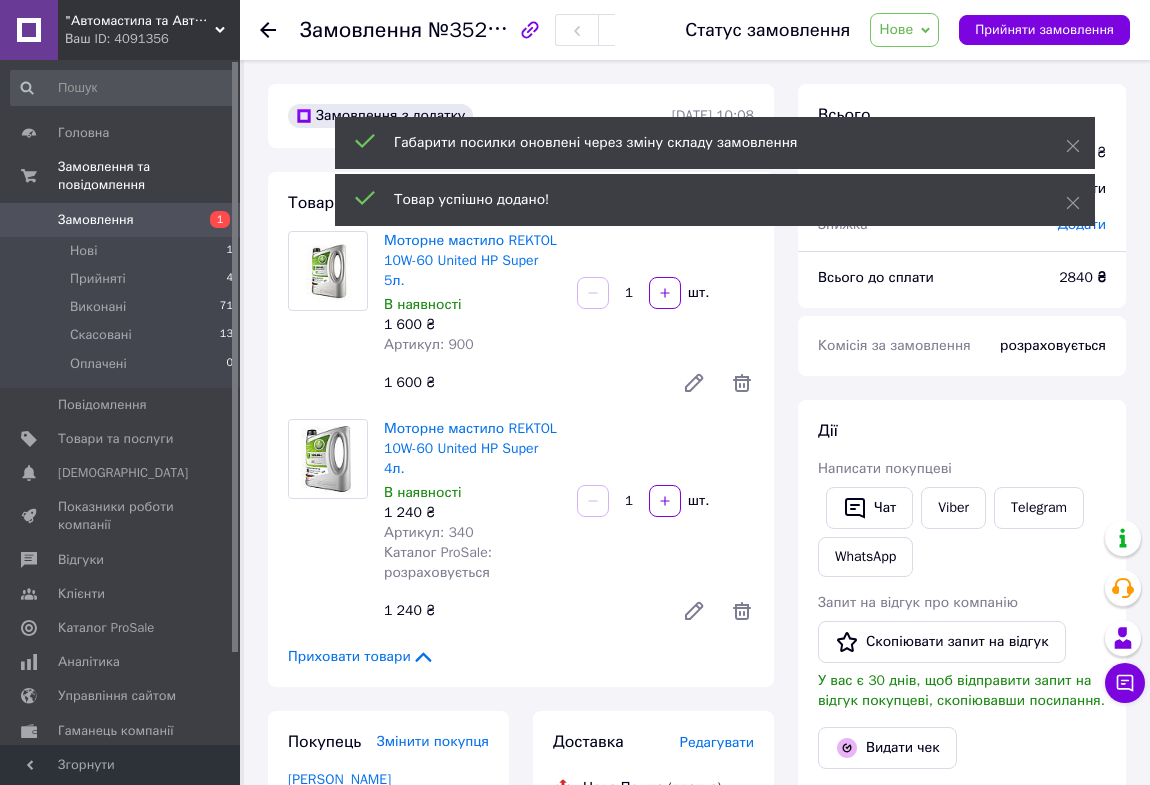 drag, startPoint x: 1070, startPoint y: 147, endPoint x: 1084, endPoint y: 178, distance: 34.0147 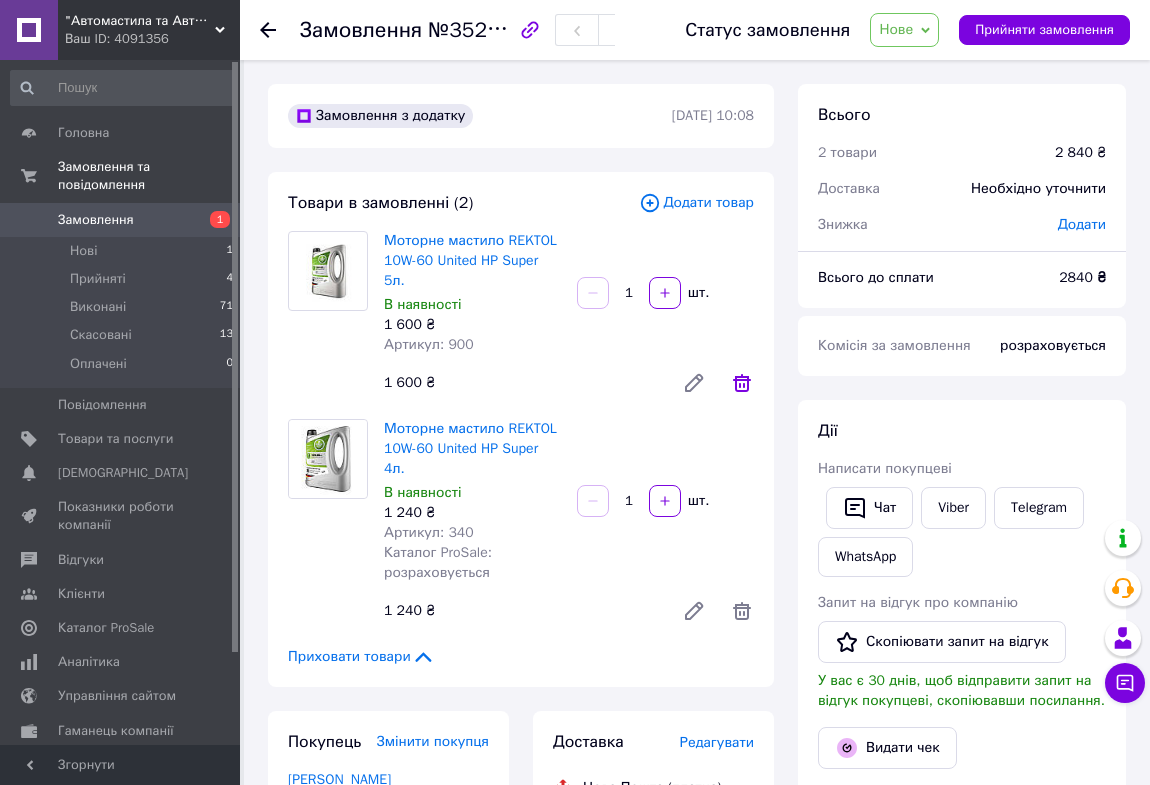click 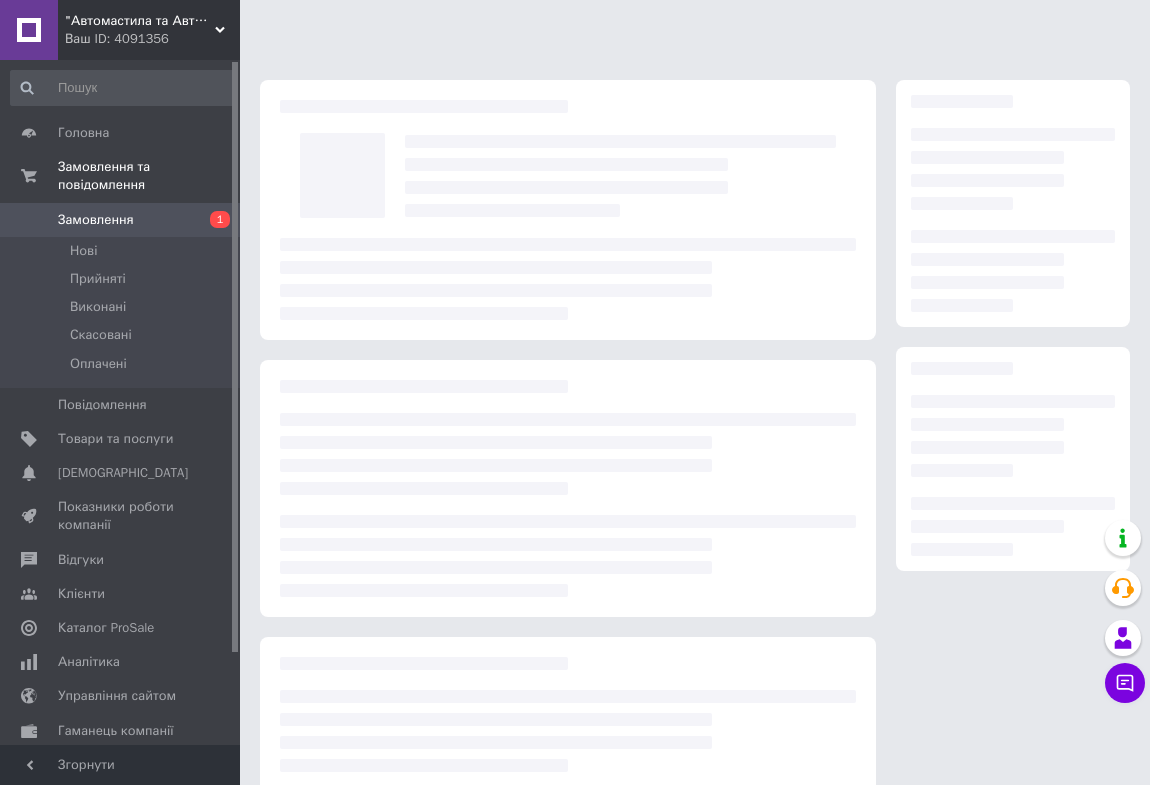 scroll, scrollTop: 0, scrollLeft: 0, axis: both 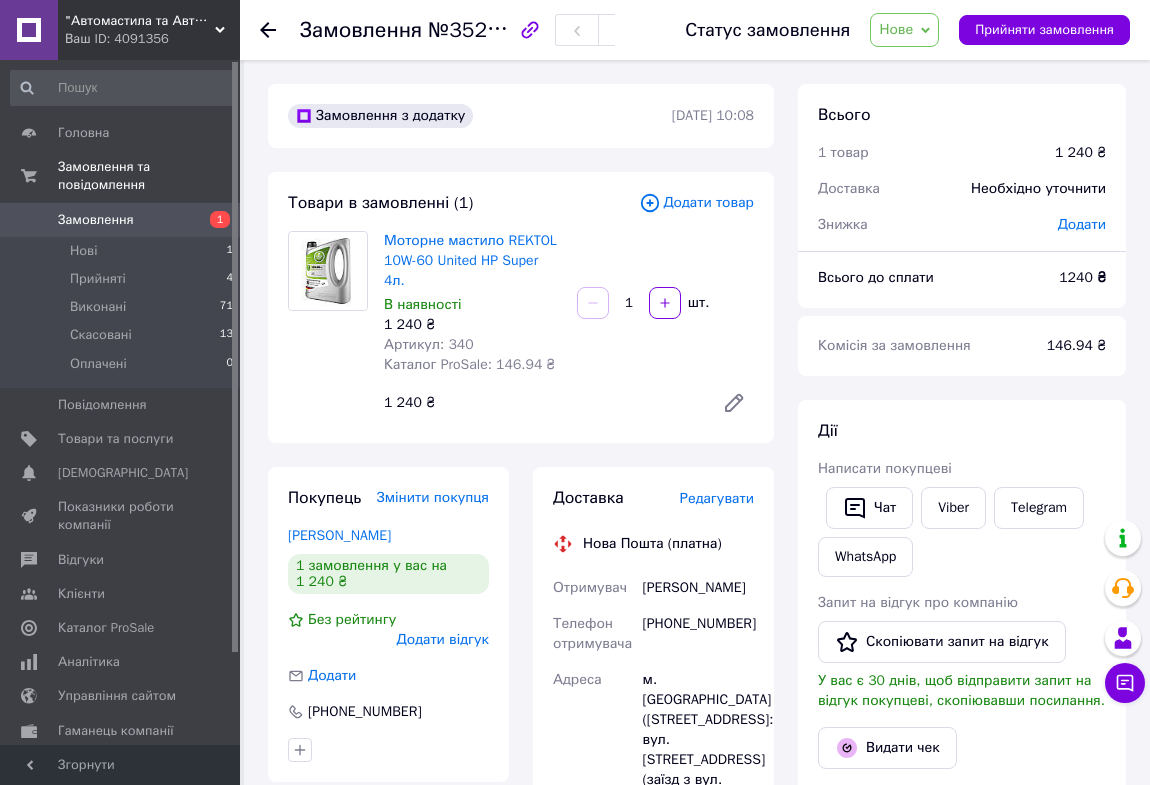 click on "Замовлення з додатку 10.07.2025 | 10:08 Товари в замовленні (1) Додати товар Моторне мастило  REKTOL 10W-60 United HP Super 4л. В наявності 1 240 ₴ Артикул: 340 Каталог ProSale: 146.94 ₴  1   шт. 1 240 ₴ Покупець Змінити покупця Куля Сергій 1 замовлення у вас на 1 240 ₴ Без рейтингу   Додати відгук Додати +380661570265 Оплата Післяплата Доставка Редагувати Нова Пошта (платна) Отримувач Куля Сергій Телефон отримувача +380661570265 Адреса м. Полтава (Полтавська обл.), №1: вул. Ветеринарна, 22 (заїзд з вул. Європейська "Меблевий квартал") Дата відправки 10.07.2025 Платник Отримувач Оціночна вартість 1 240 ₴ 1 240 ₴ або <" at bounding box center [521, 943] 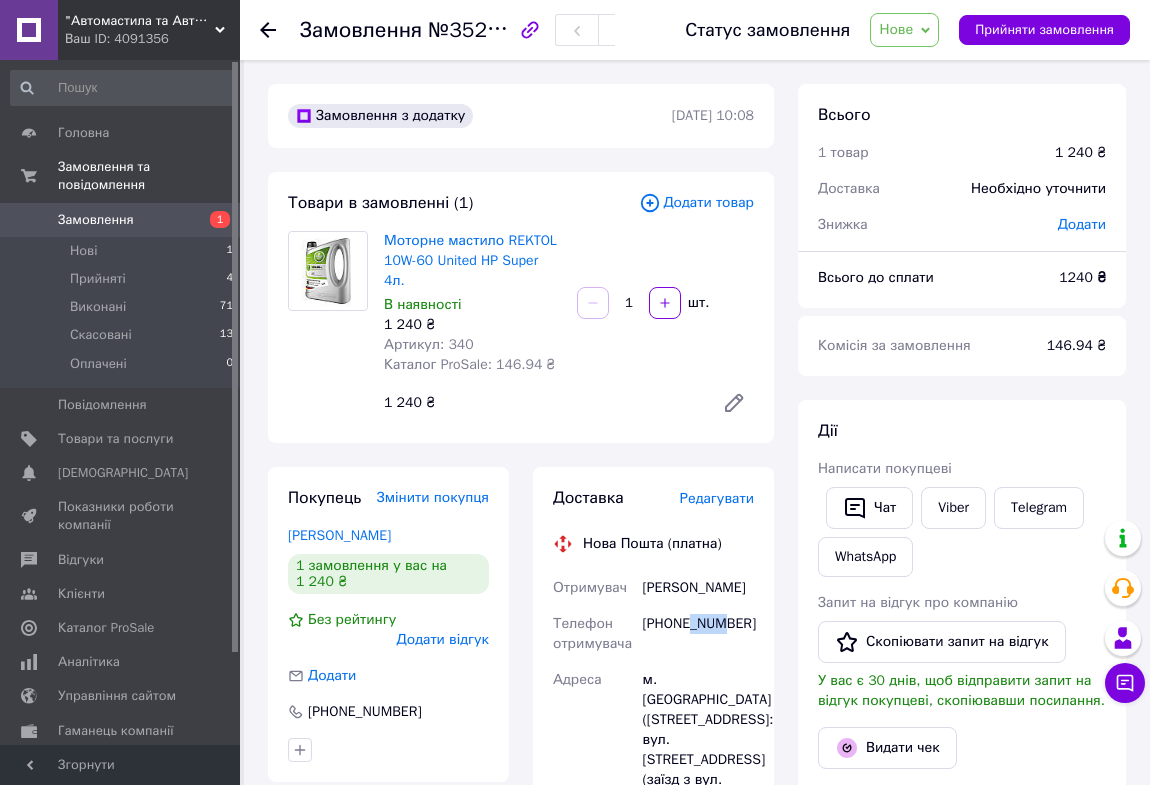 drag, startPoint x: 690, startPoint y: 602, endPoint x: 716, endPoint y: 600, distance: 26.076809 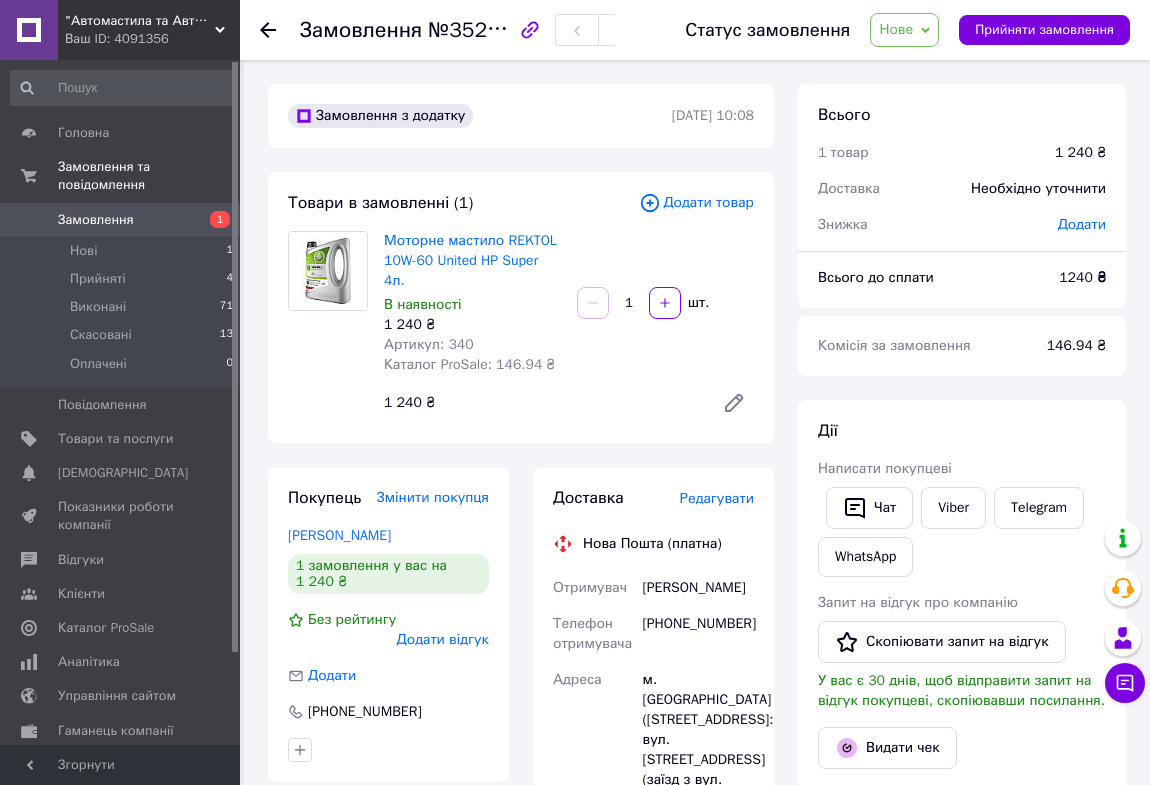 click on "[PHONE_NUMBER]" at bounding box center [698, 634] 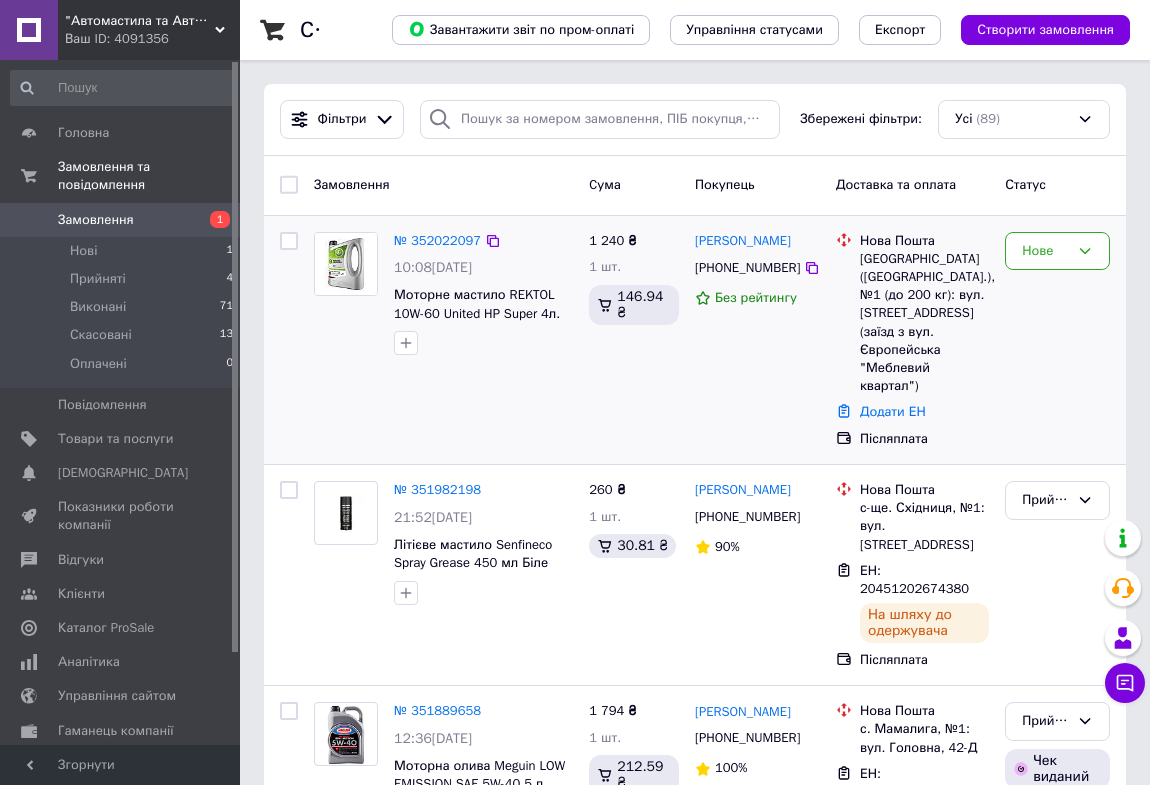 click on "1 240 ₴ 1 шт. 146.94 ₴" at bounding box center [634, 340] 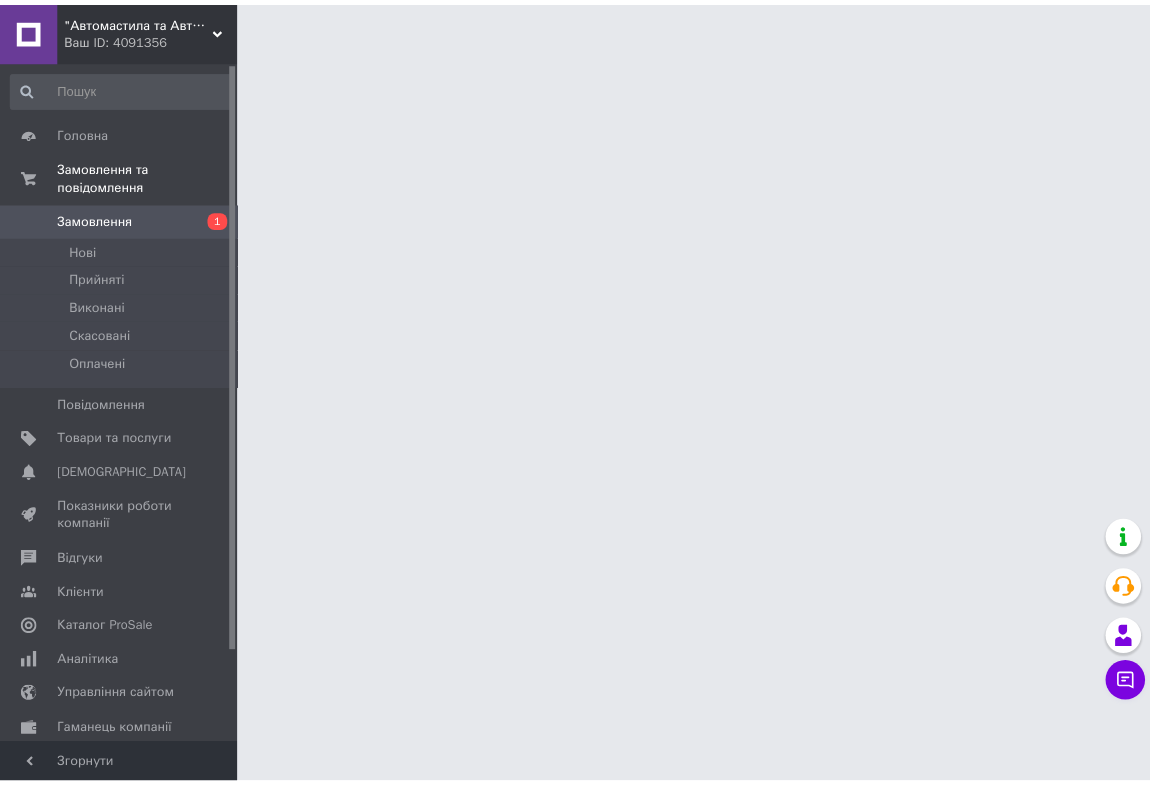 scroll, scrollTop: 0, scrollLeft: 0, axis: both 